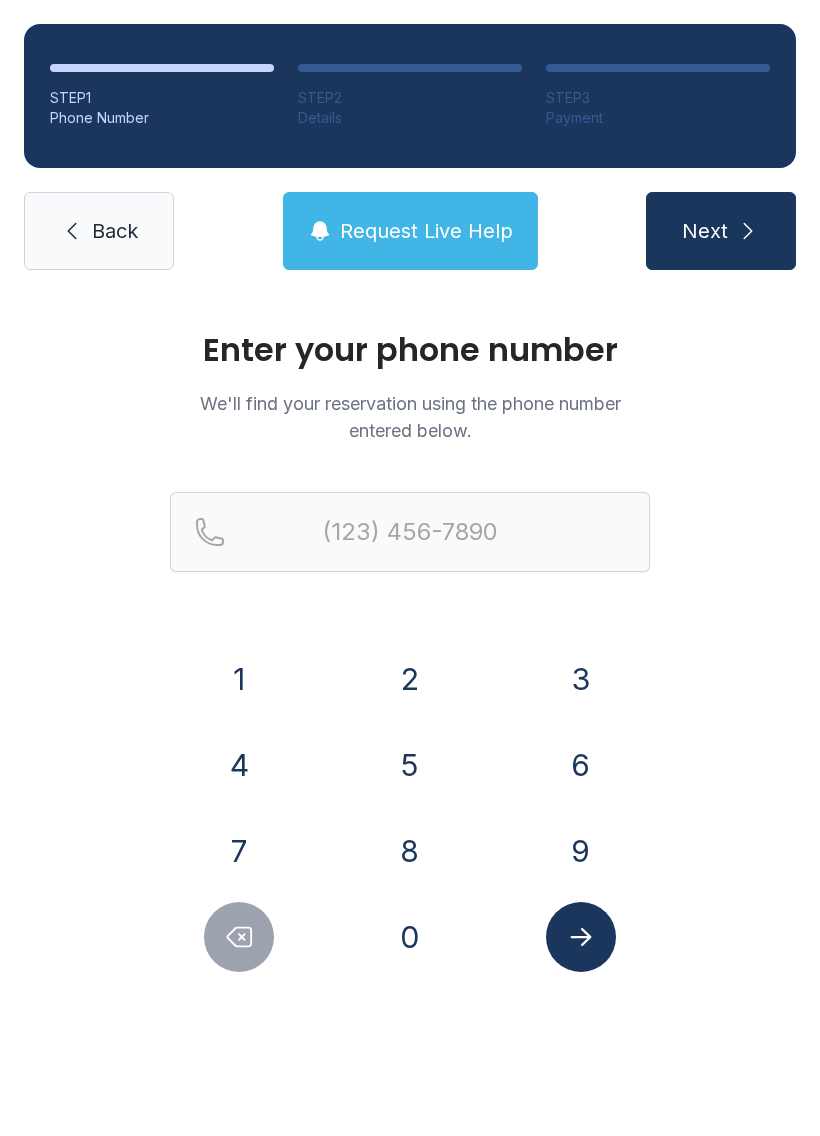 scroll, scrollTop: 0, scrollLeft: 0, axis: both 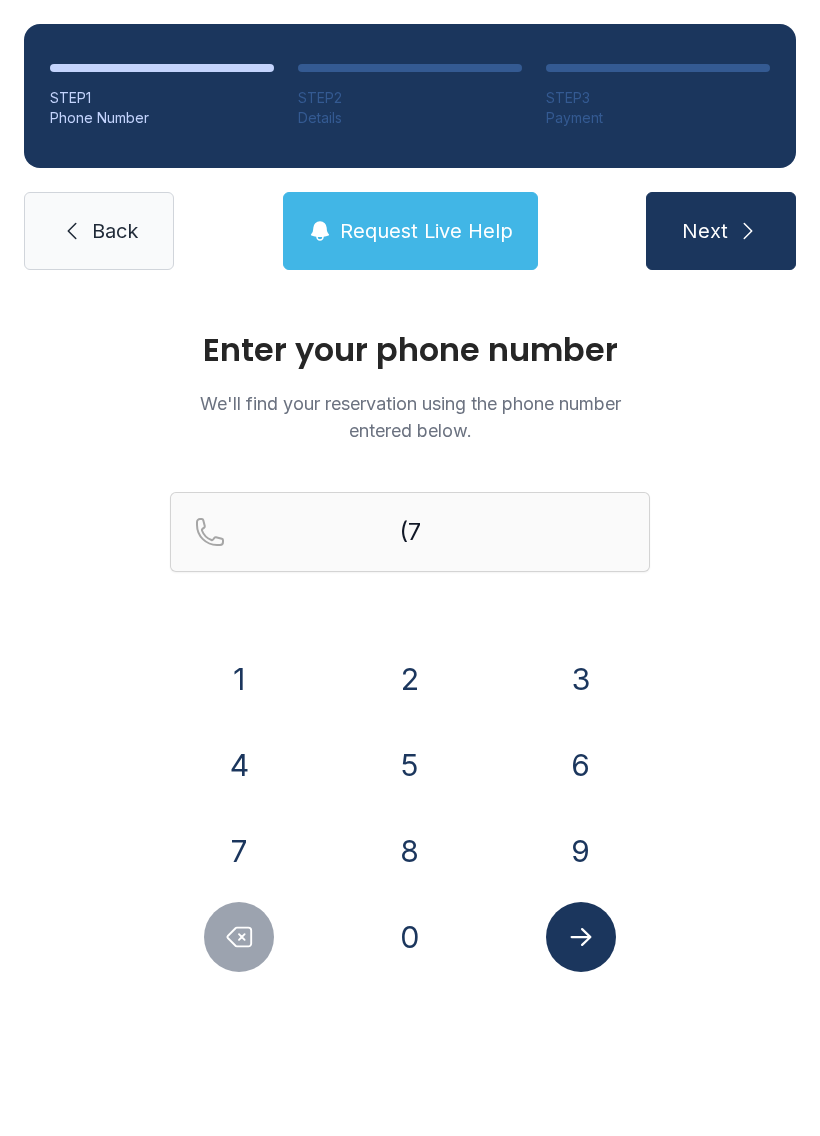 click on "3" at bounding box center (239, 679) 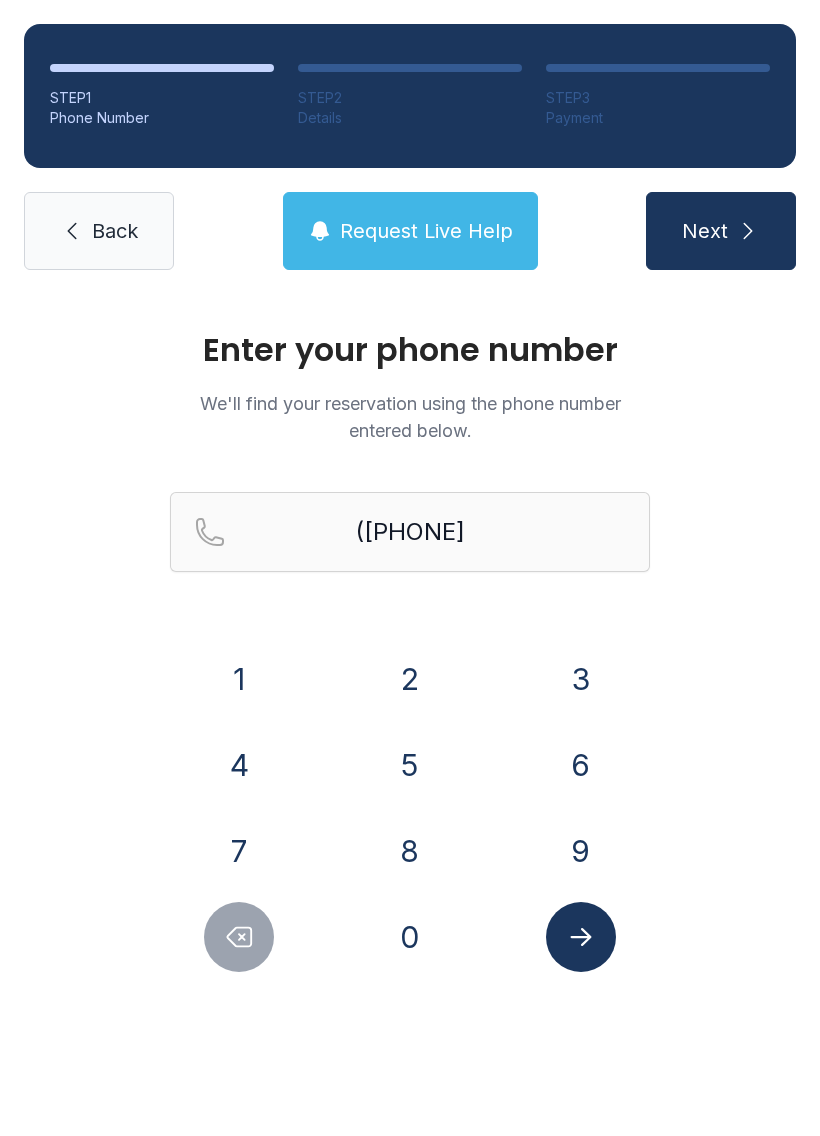 click on "1" at bounding box center [239, 679] 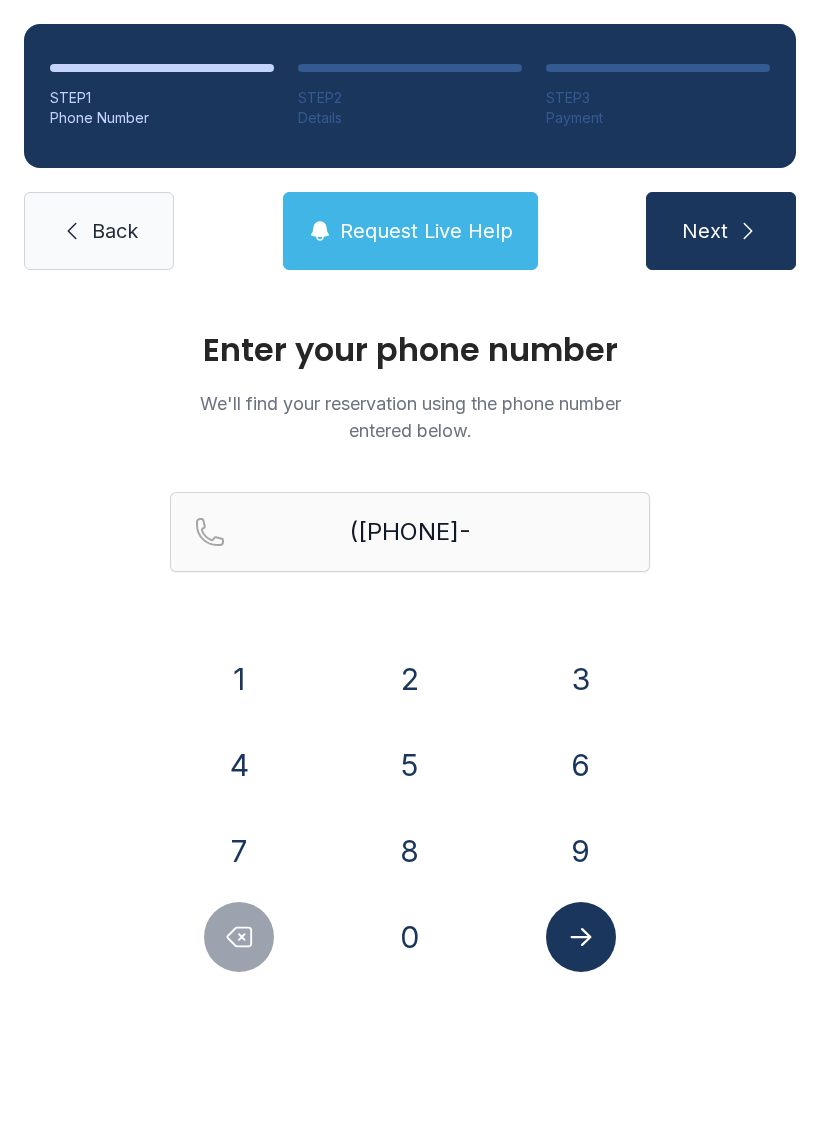 click on "Back" at bounding box center [99, 231] 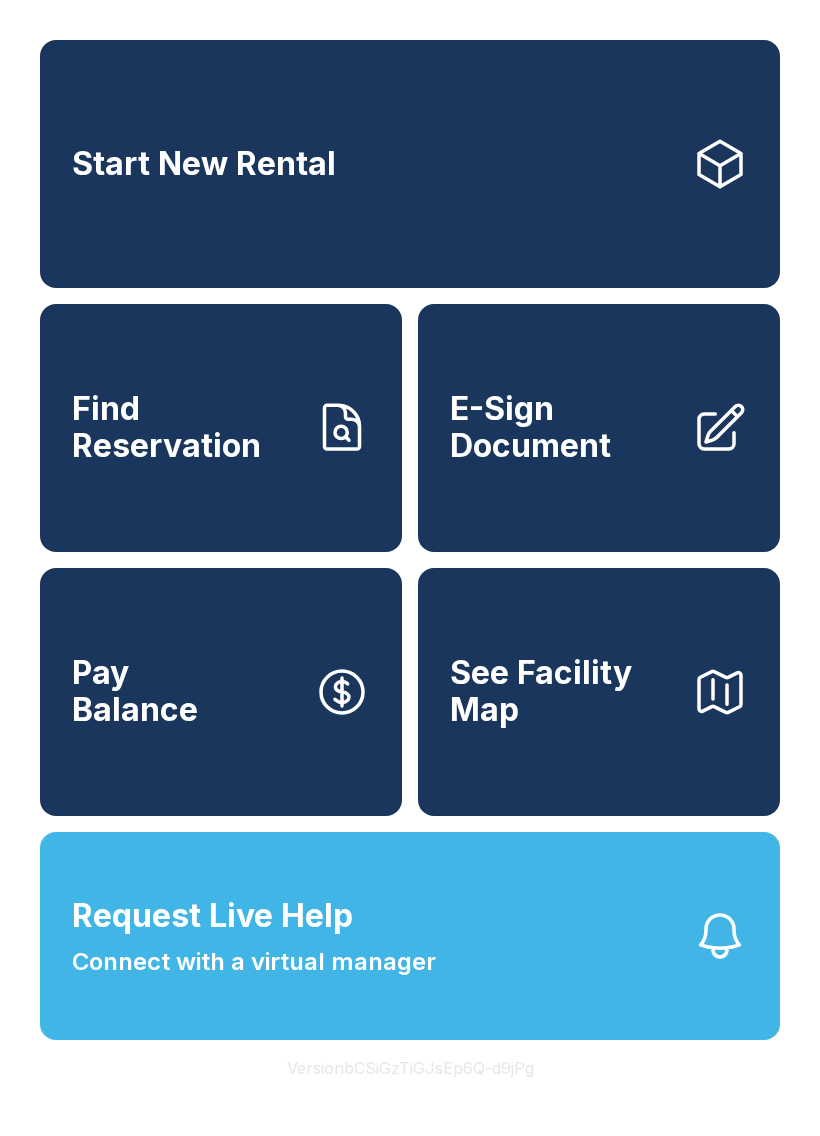 click on "Find Reservation" at bounding box center (185, 427) 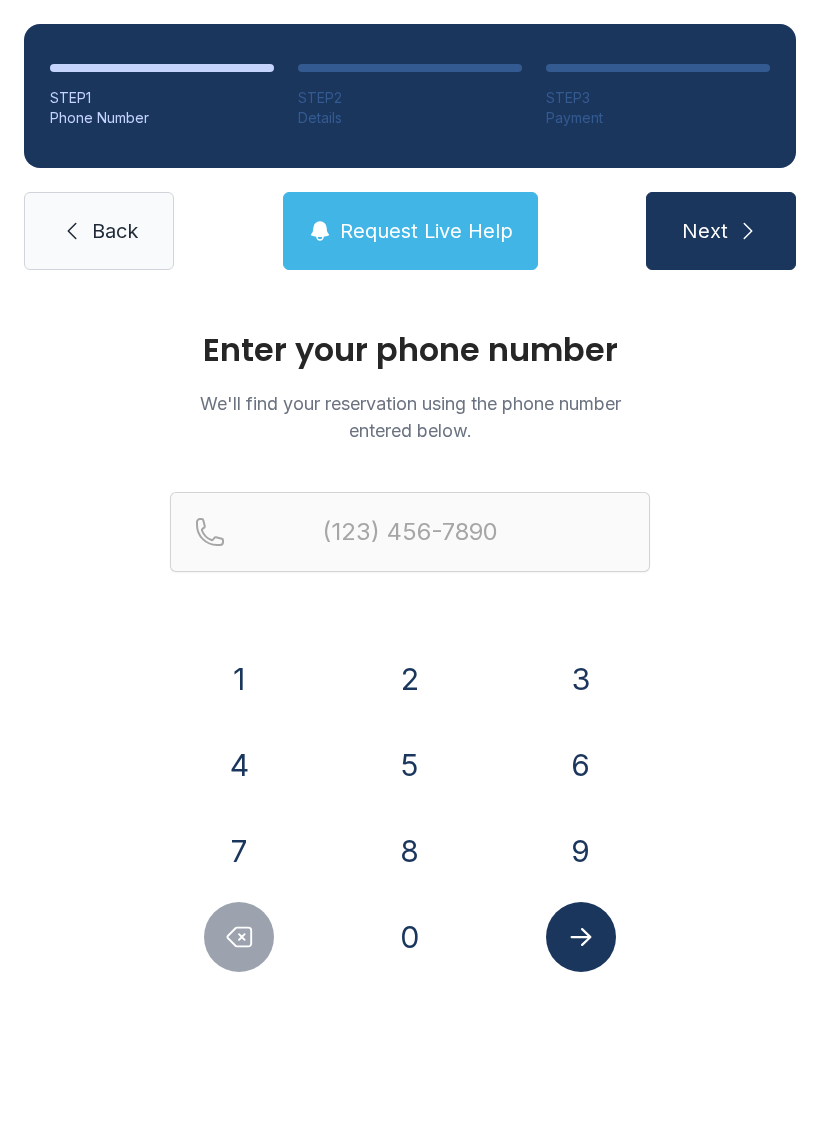 click on "7" at bounding box center (239, 679) 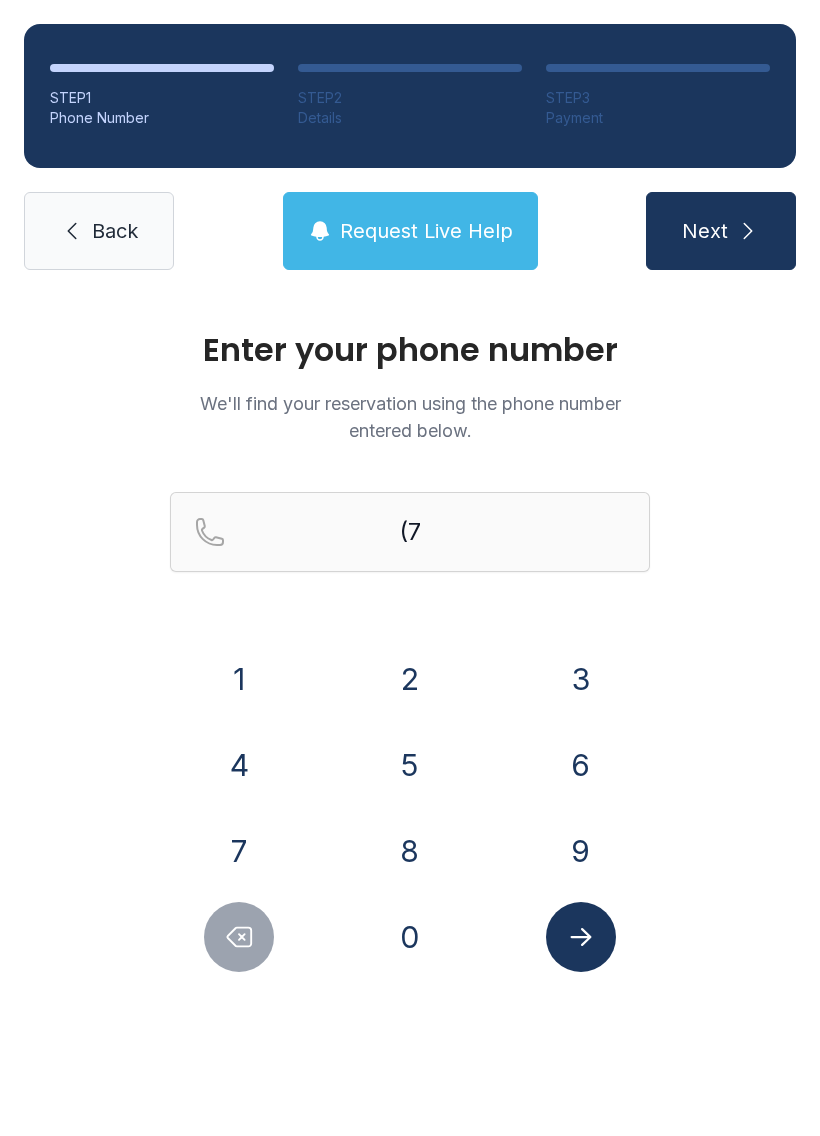 click on "3" at bounding box center [239, 679] 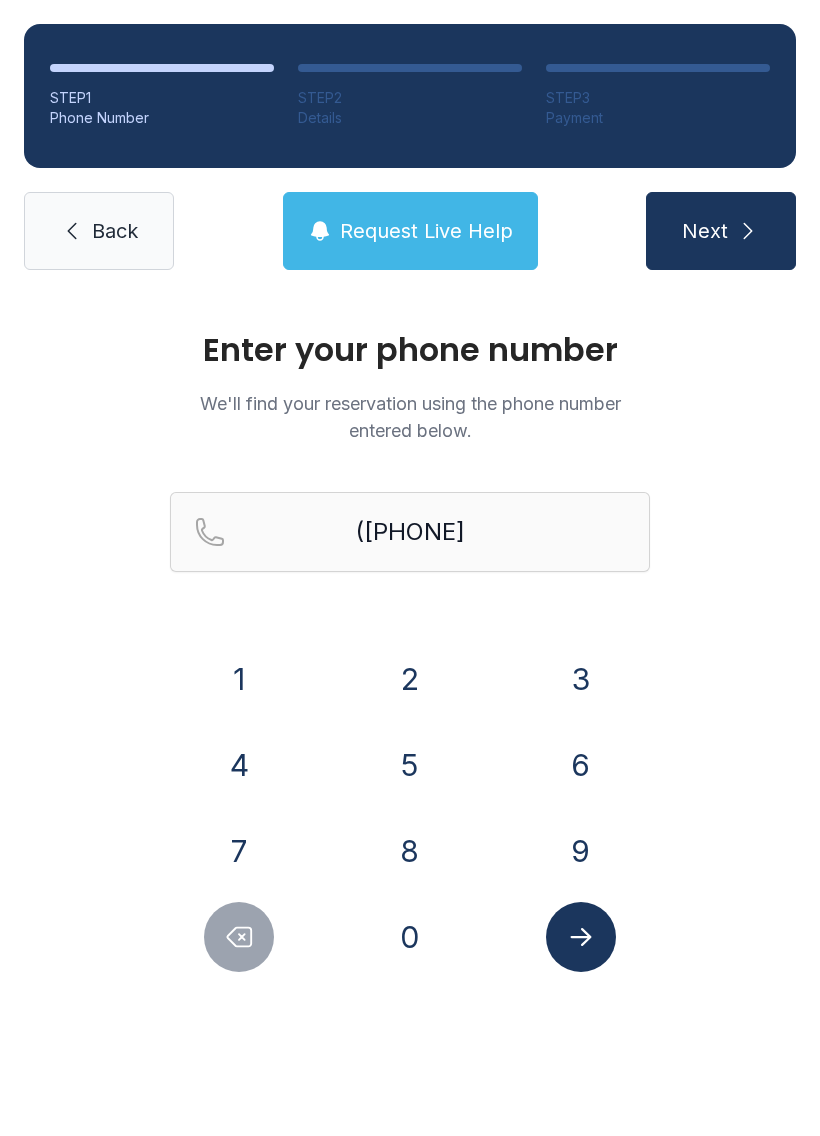 click on "1" at bounding box center (239, 679) 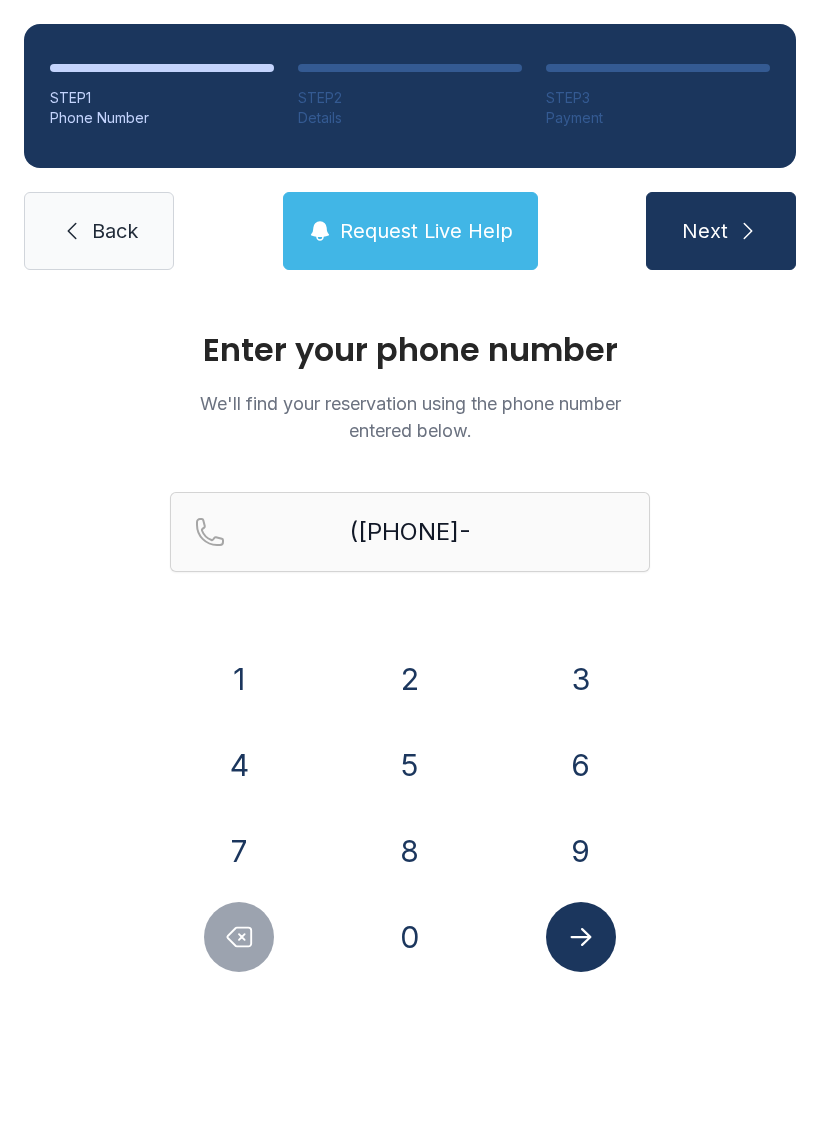 click on "6" at bounding box center [239, 679] 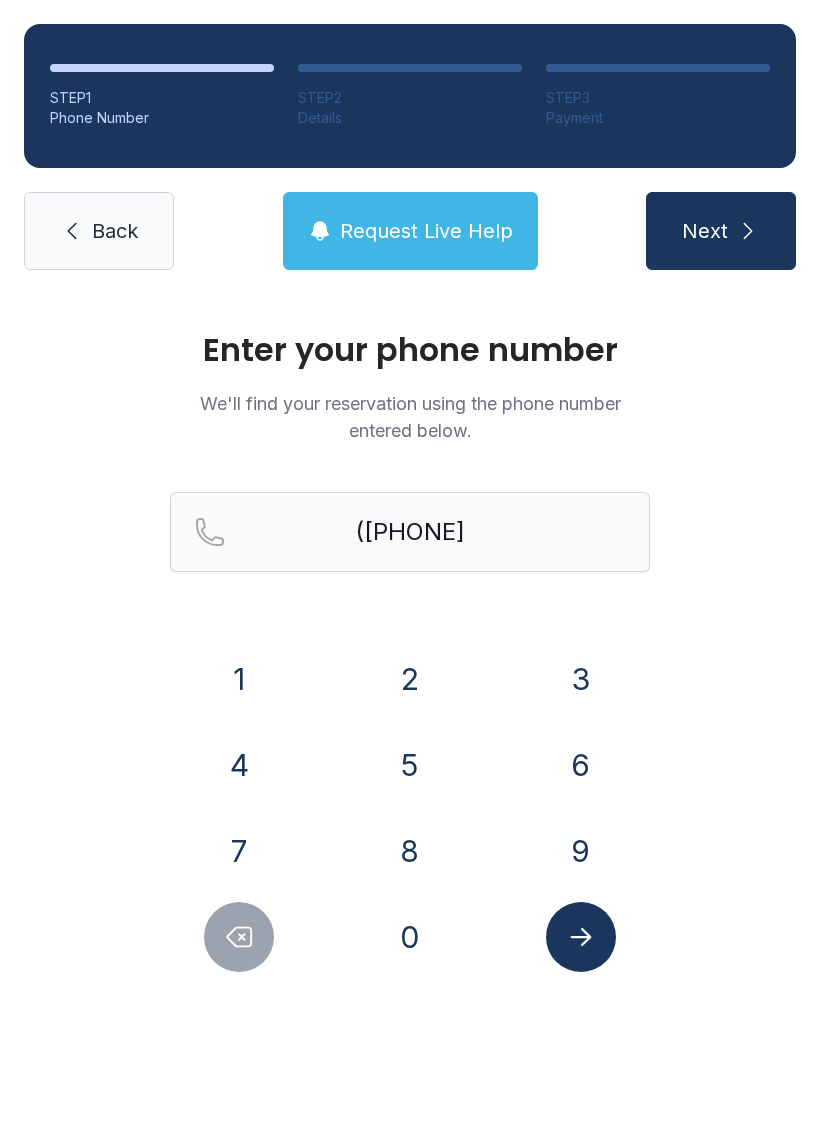 click at bounding box center (581, 937) 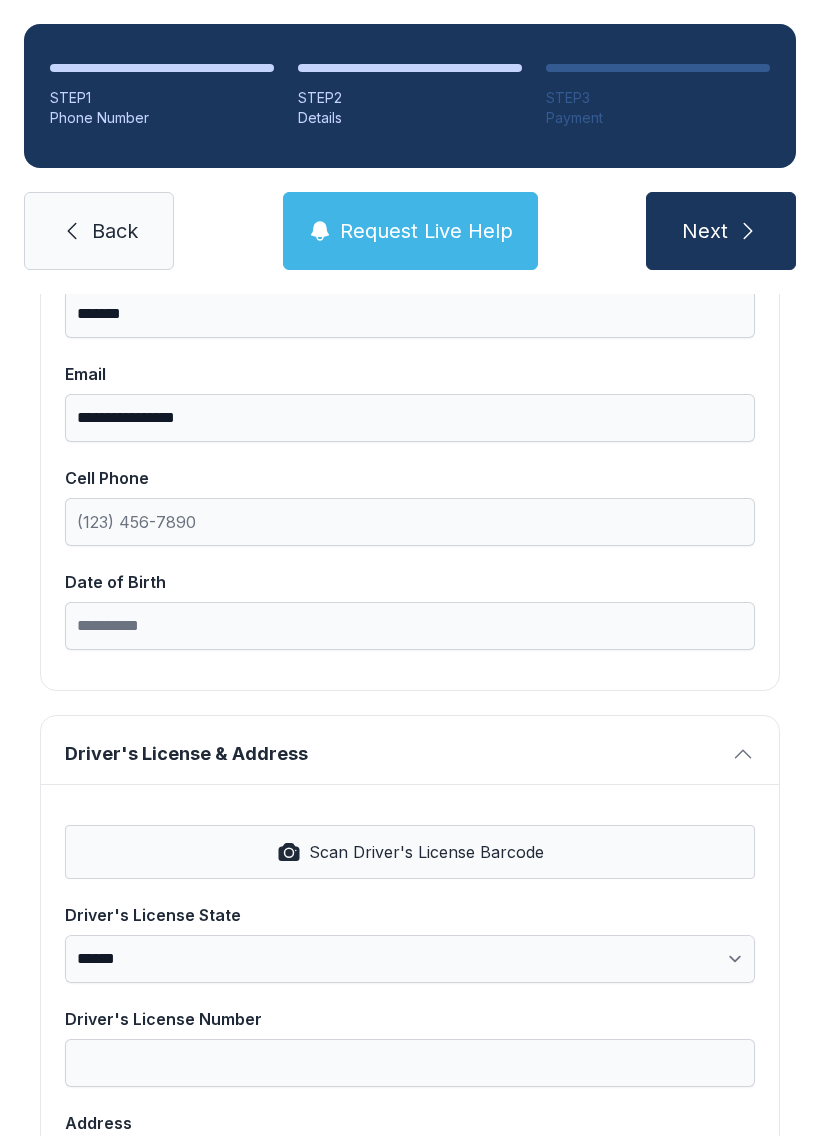 scroll, scrollTop: 361, scrollLeft: 0, axis: vertical 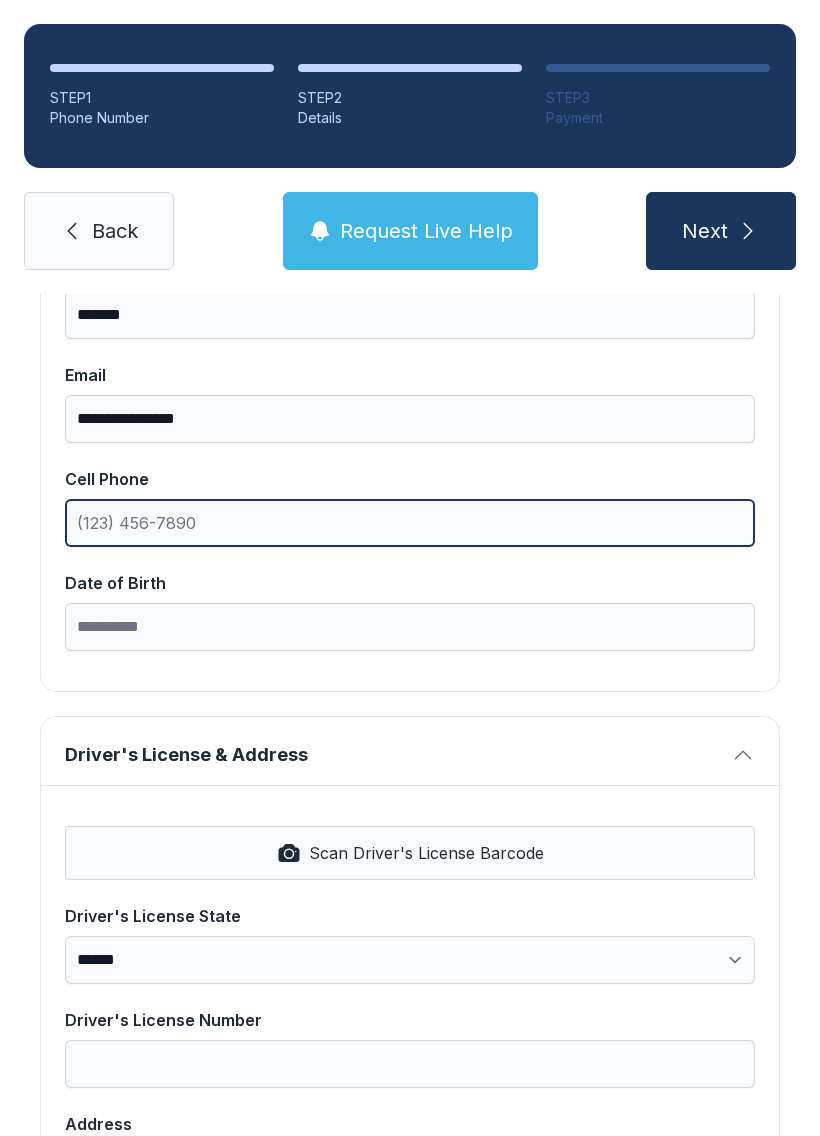 click on "Cell Phone" at bounding box center (410, 523) 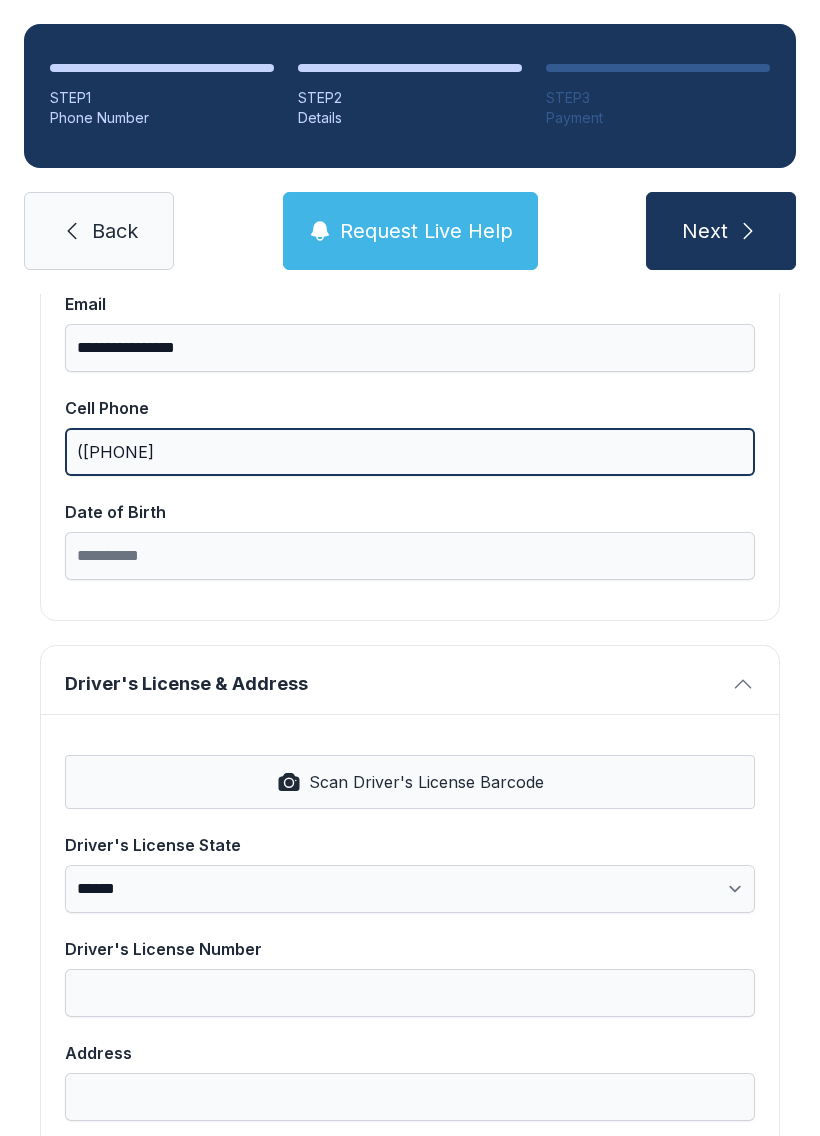 scroll, scrollTop: 436, scrollLeft: 0, axis: vertical 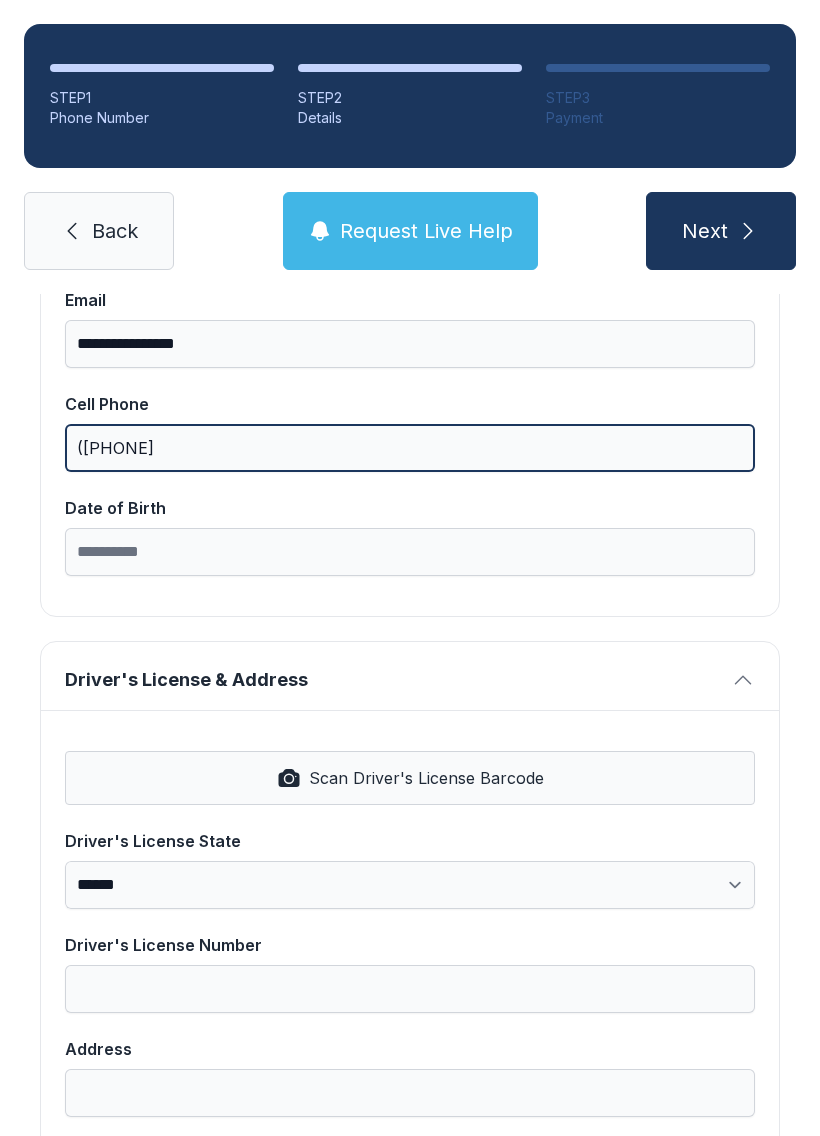 type on "([PHONE]" 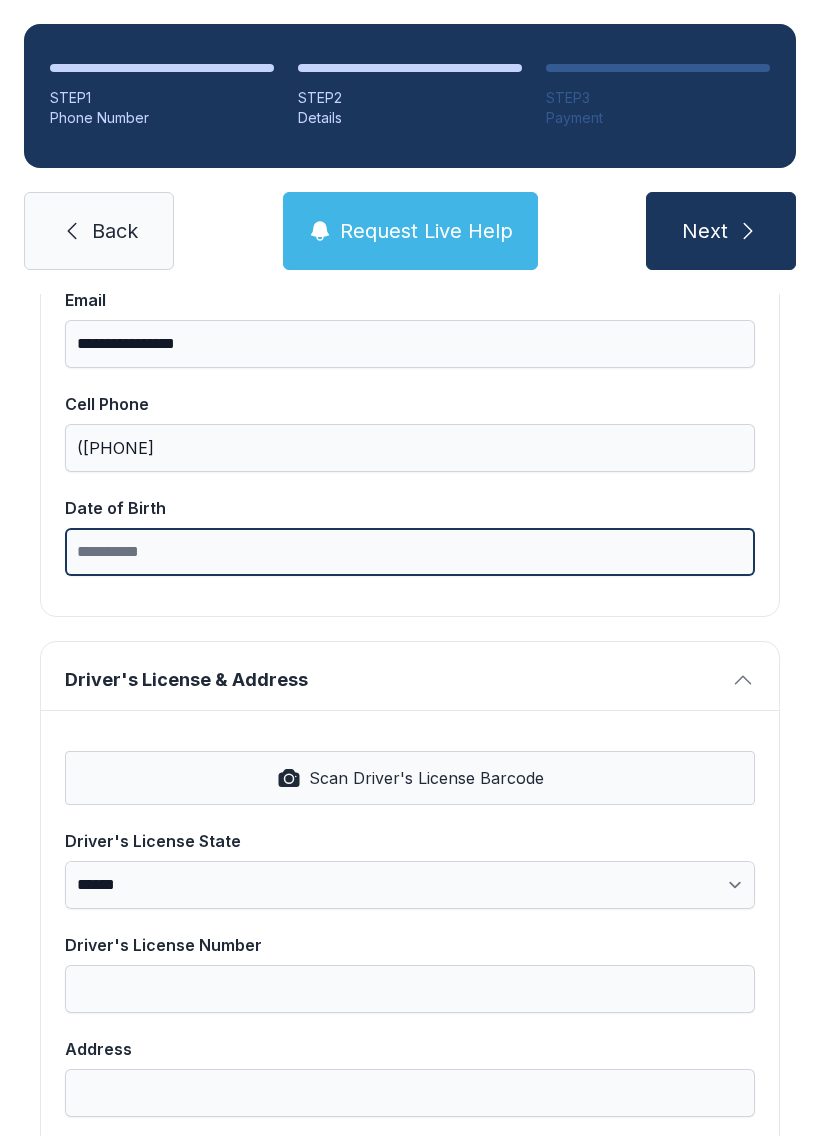 click on "Date of Birth" at bounding box center [410, 552] 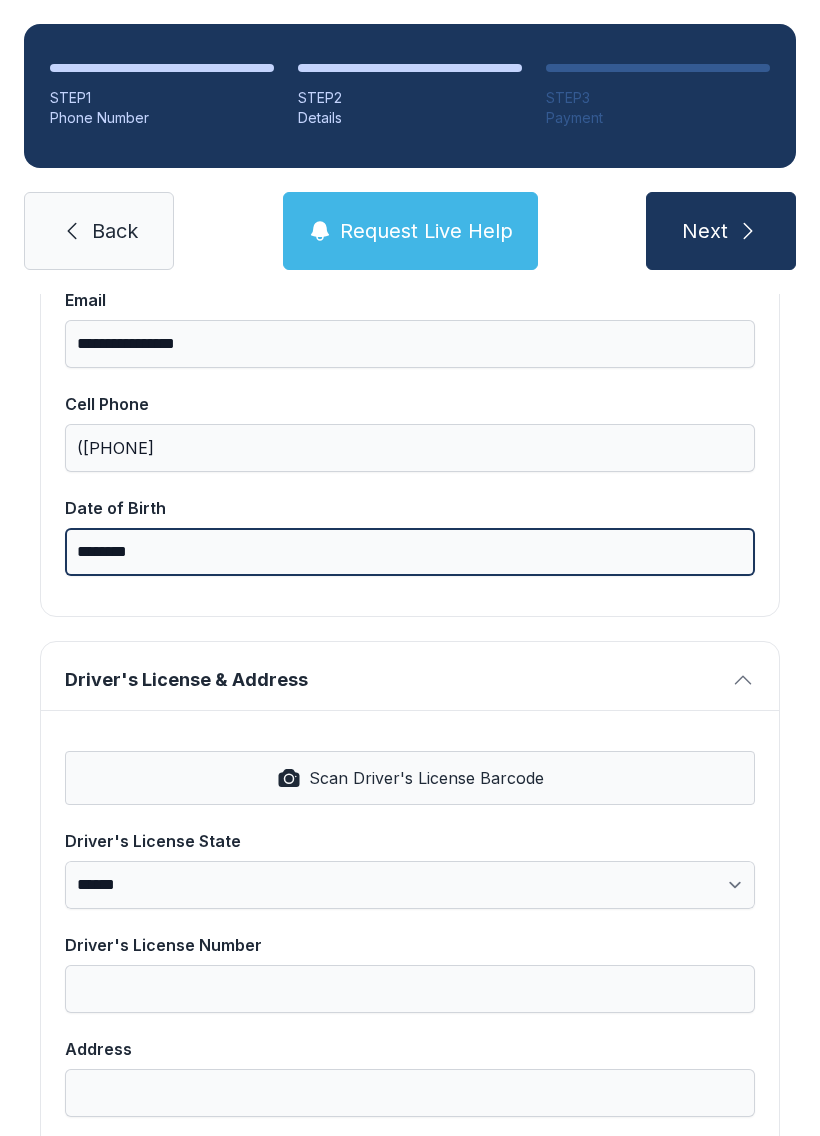 type on "*********" 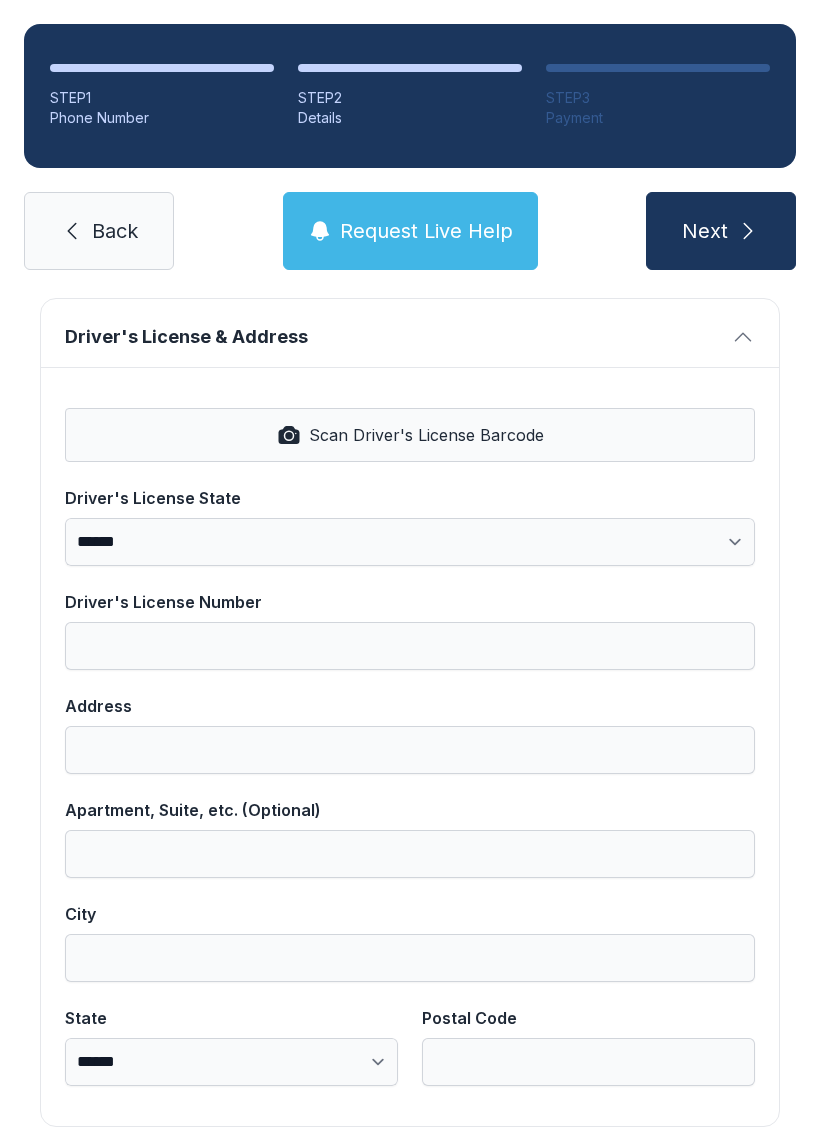 scroll, scrollTop: 775, scrollLeft: 0, axis: vertical 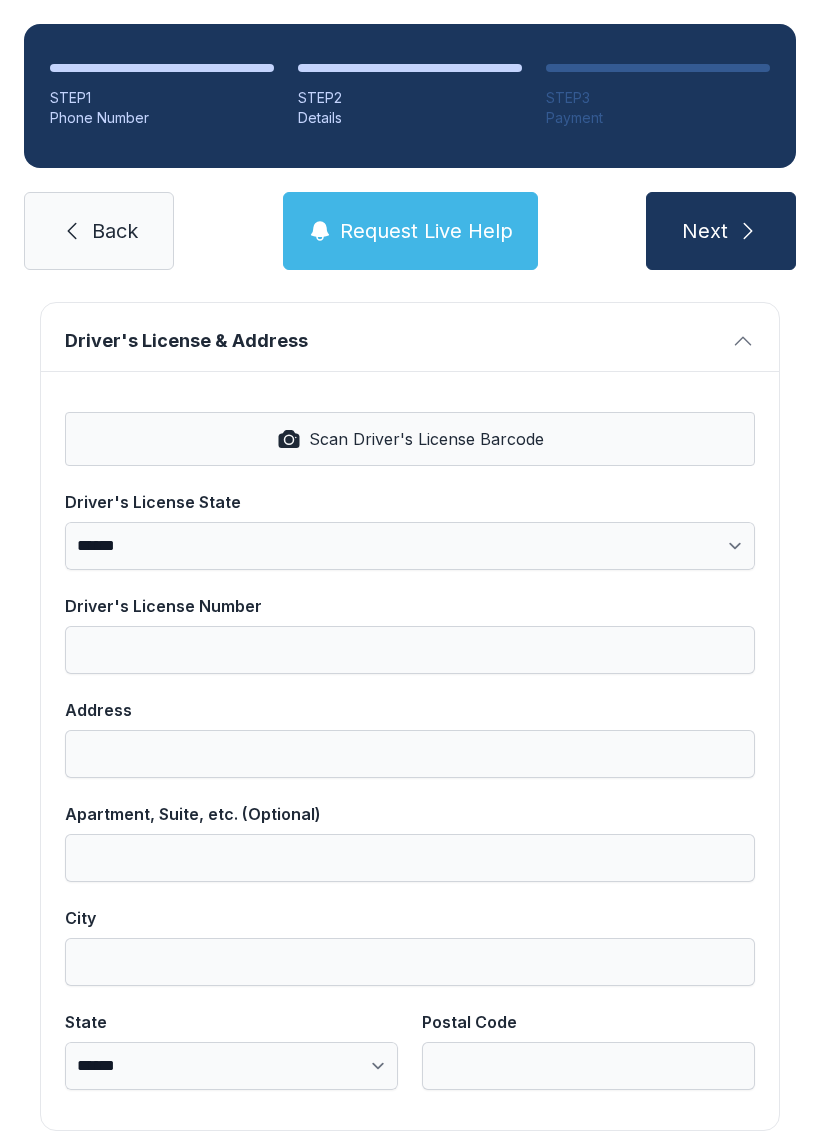click on "Scan Driver's License Barcode" at bounding box center [426, 439] 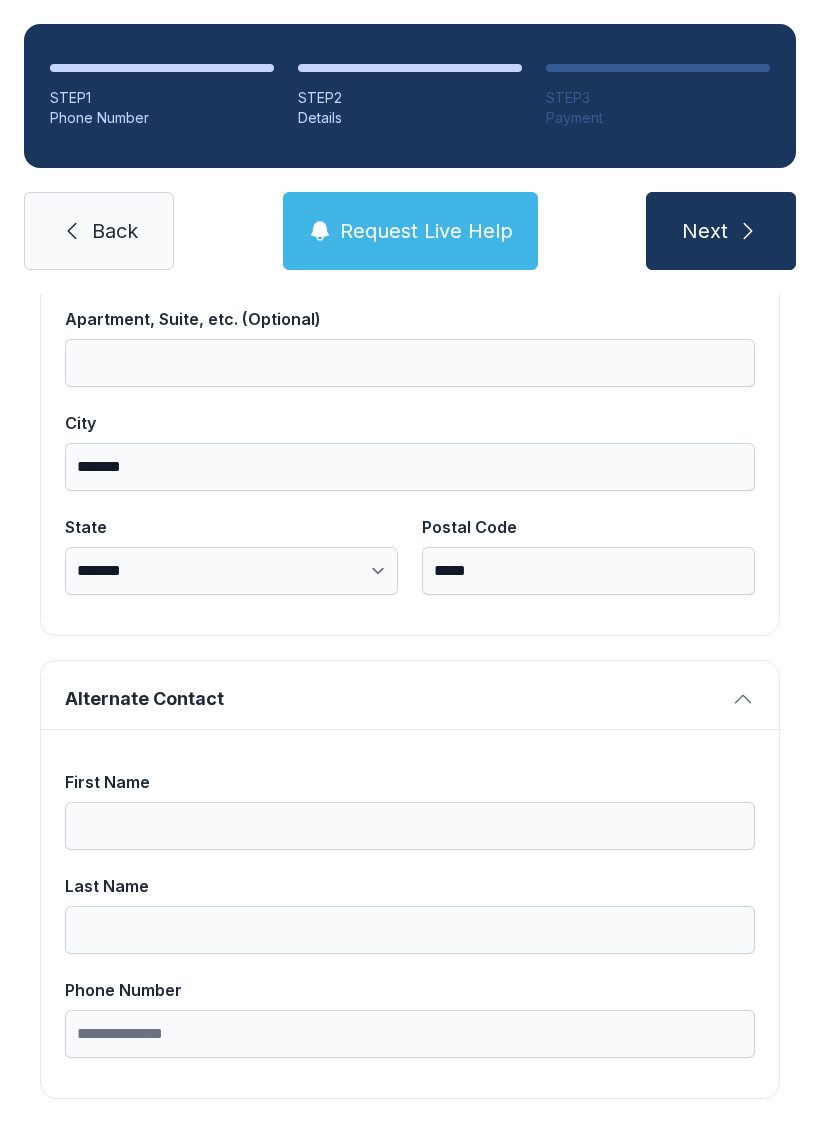 scroll, scrollTop: 1269, scrollLeft: 0, axis: vertical 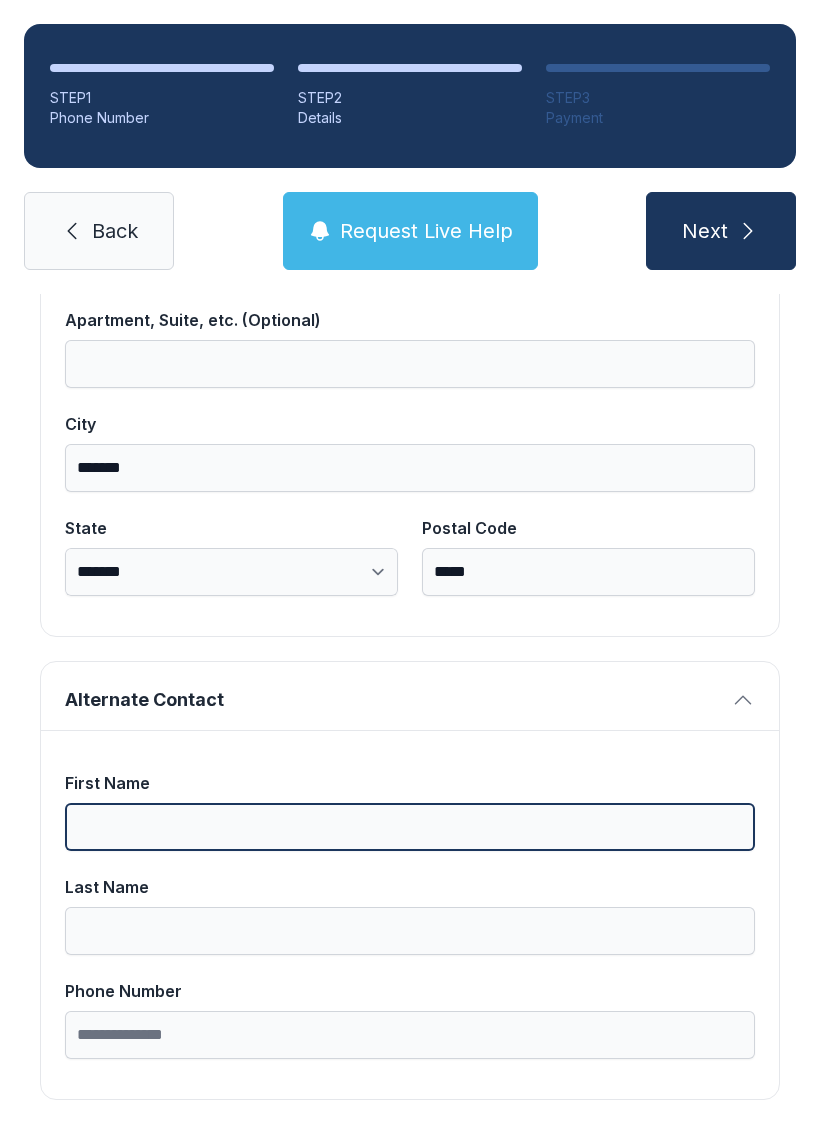 click on "First Name" at bounding box center [410, 827] 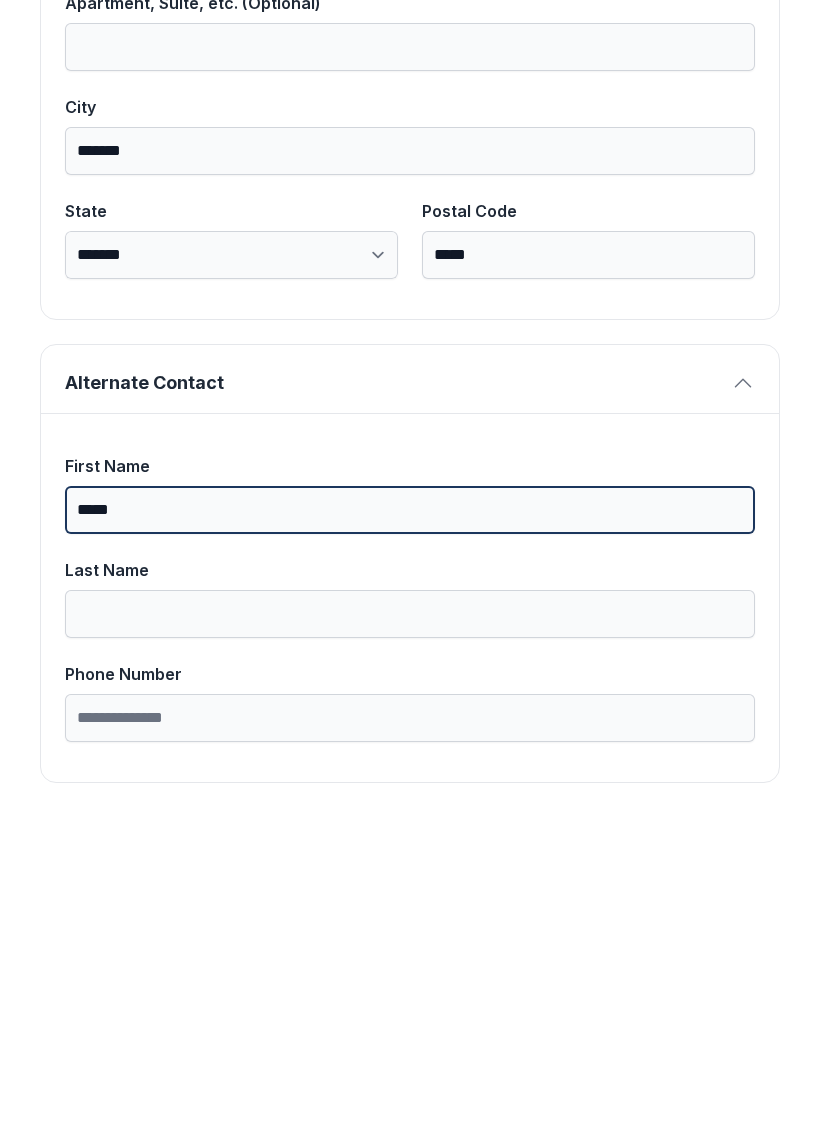 type on "*****" 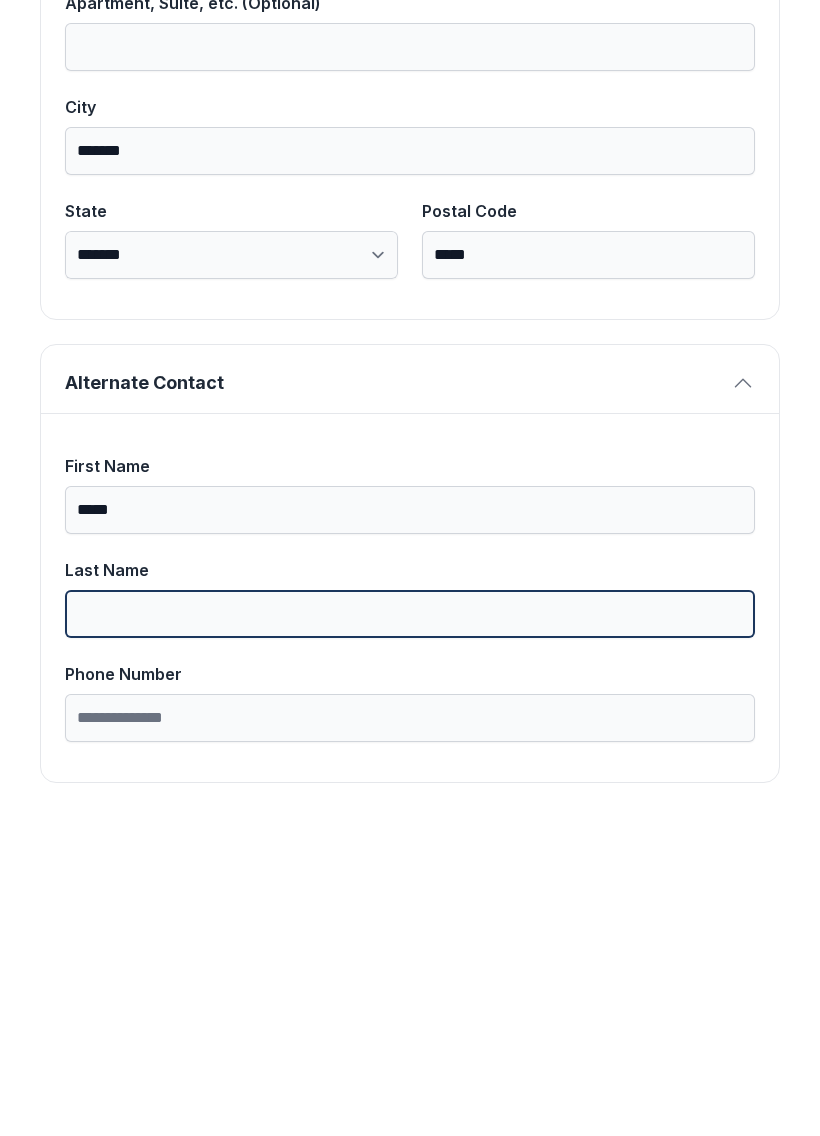 click on "Last Name" at bounding box center (410, 931) 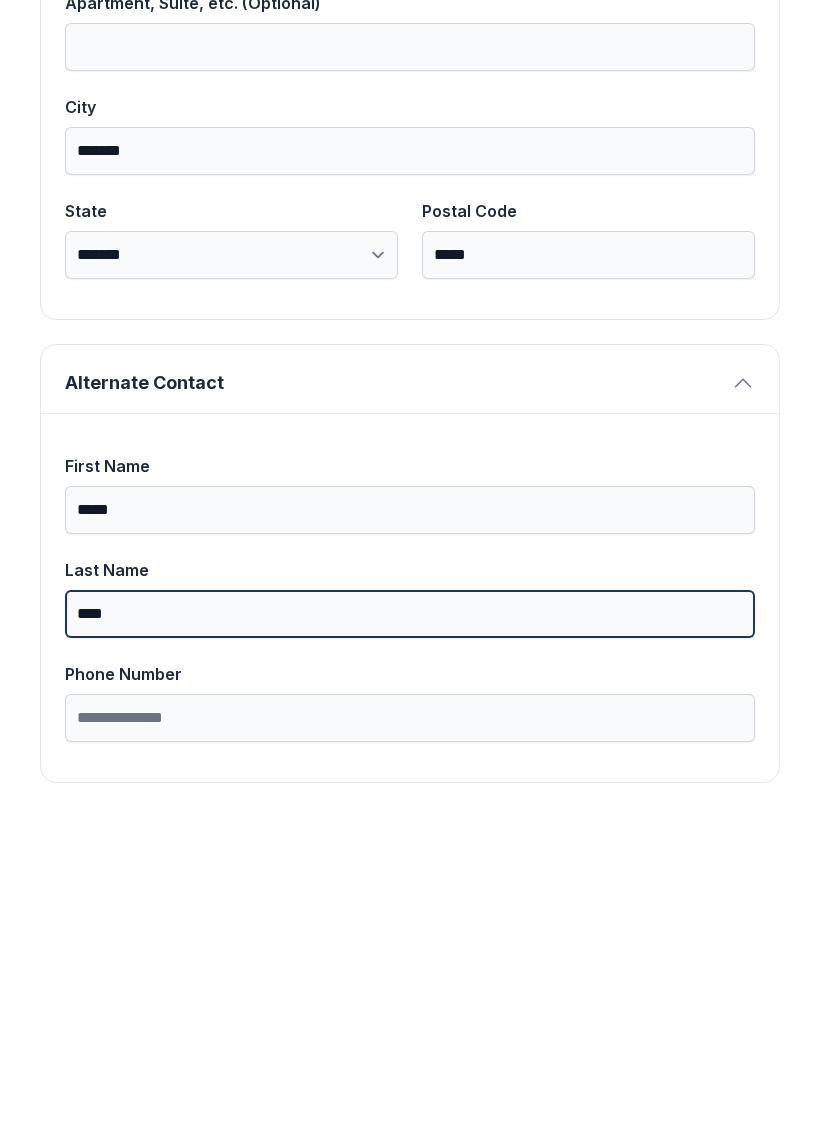type on "****" 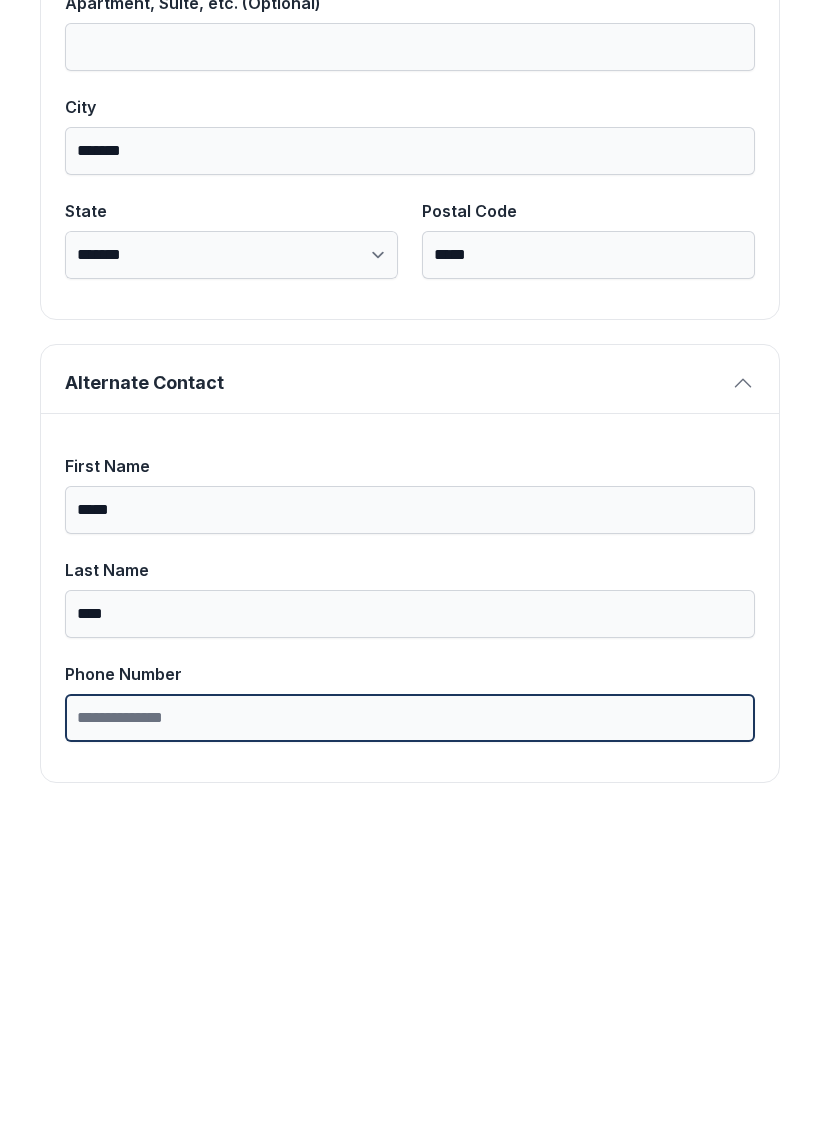 click on "Phone Number" at bounding box center [410, 1035] 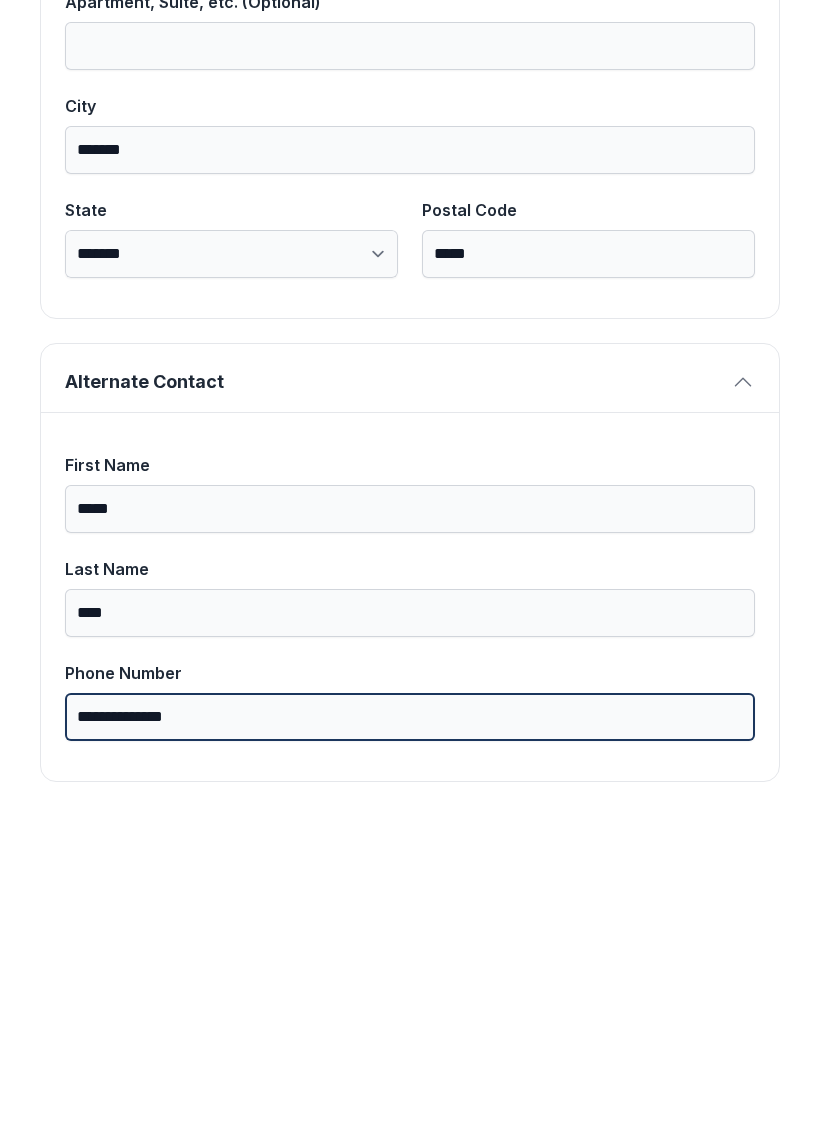 scroll, scrollTop: 1269, scrollLeft: 0, axis: vertical 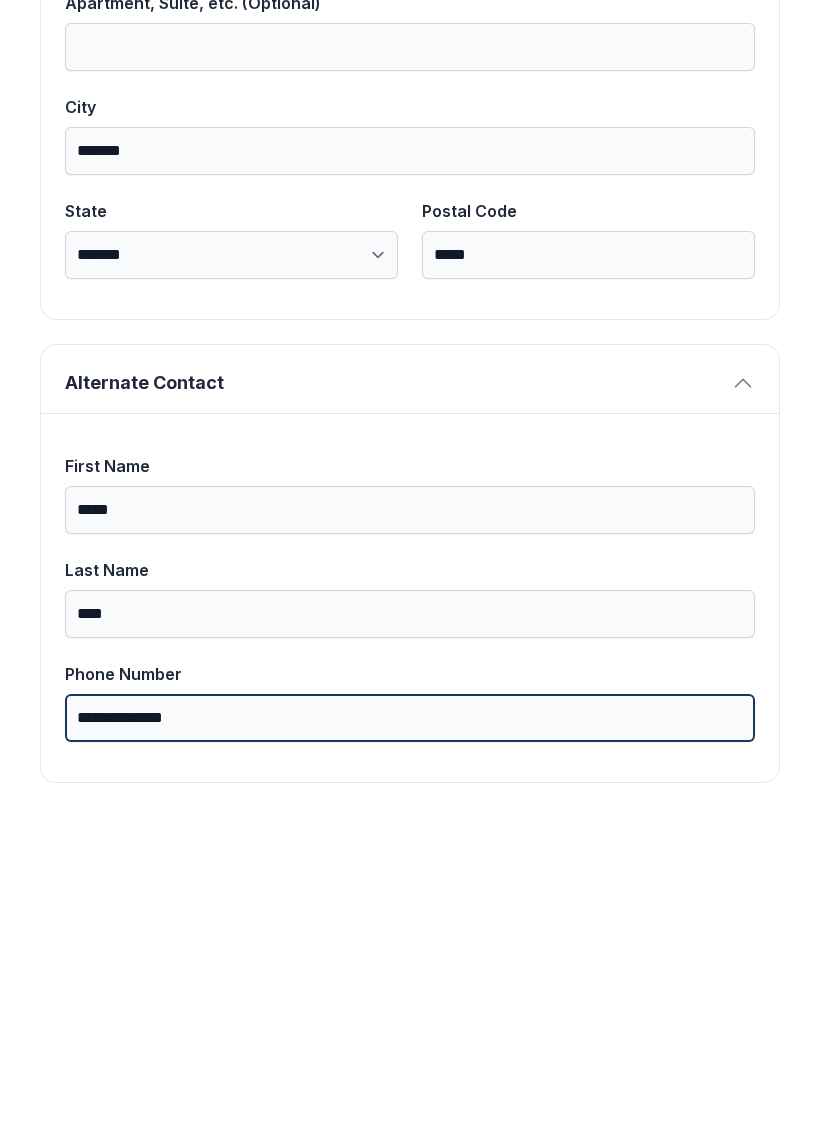 type on "**********" 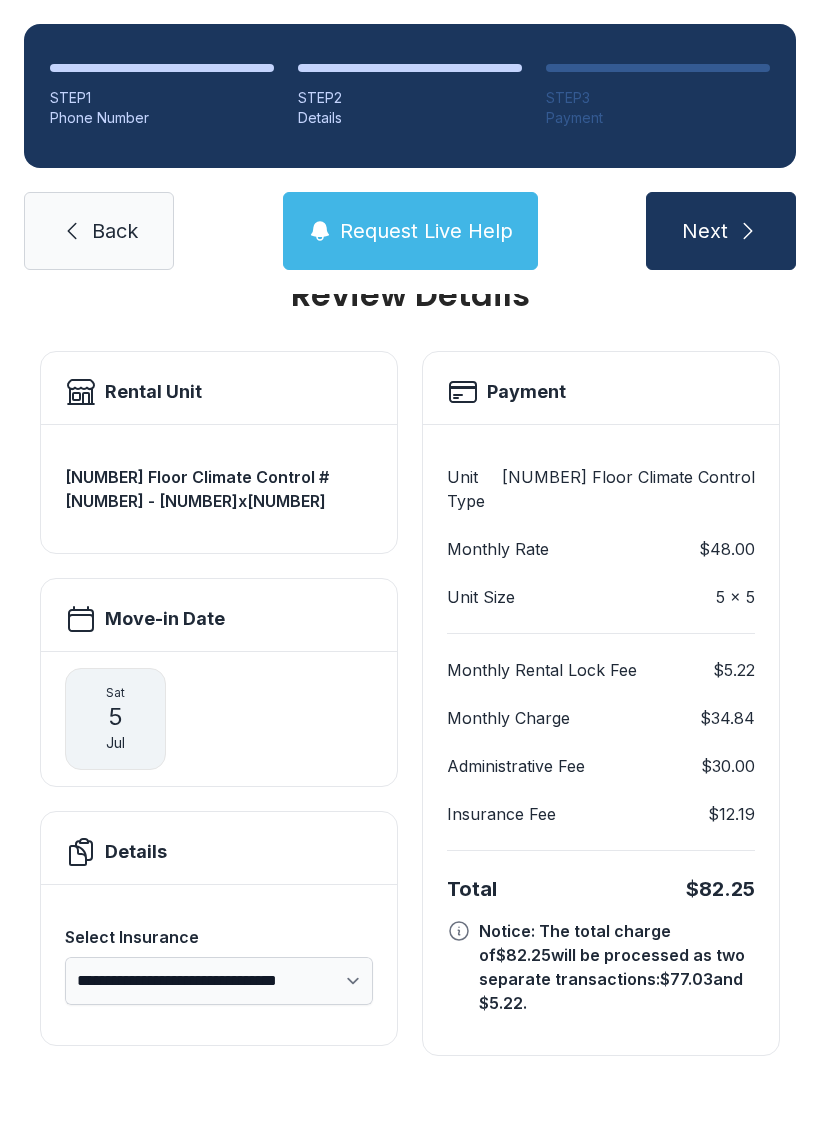scroll, scrollTop: 0, scrollLeft: 0, axis: both 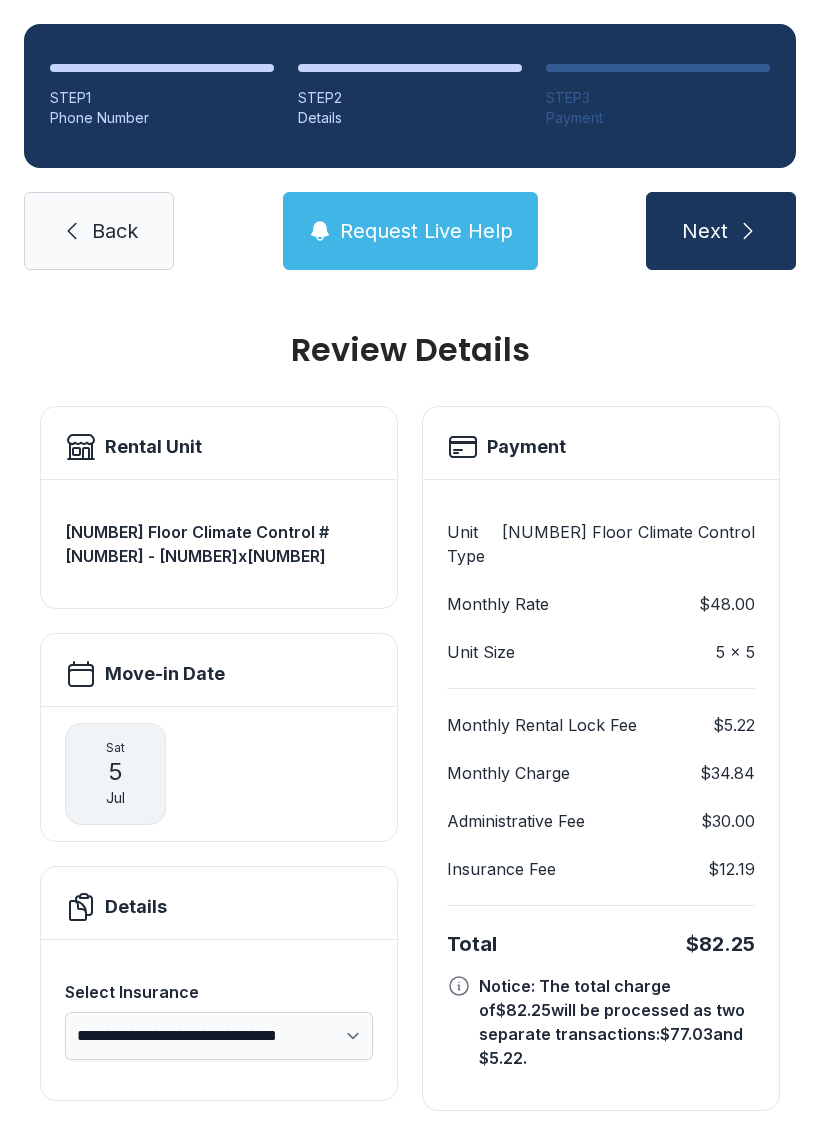 click on "Request Live Help" at bounding box center (426, 231) 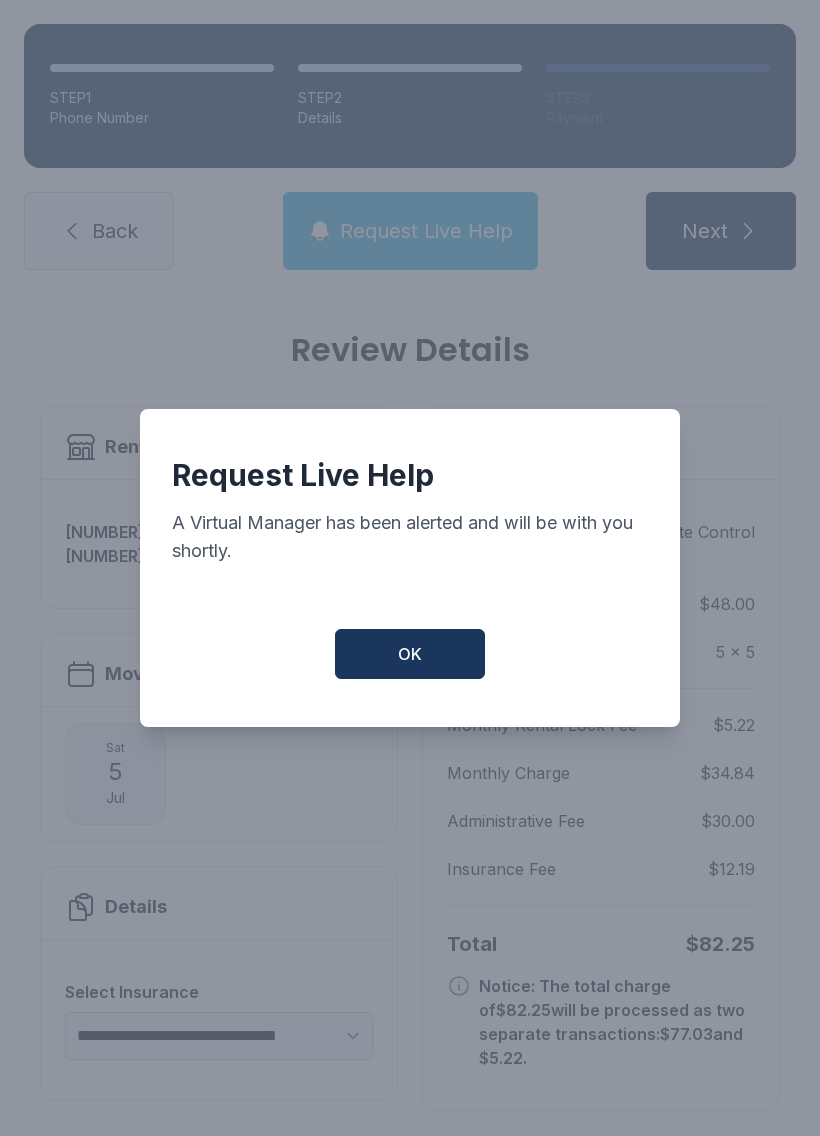 click on "OK" at bounding box center [410, 654] 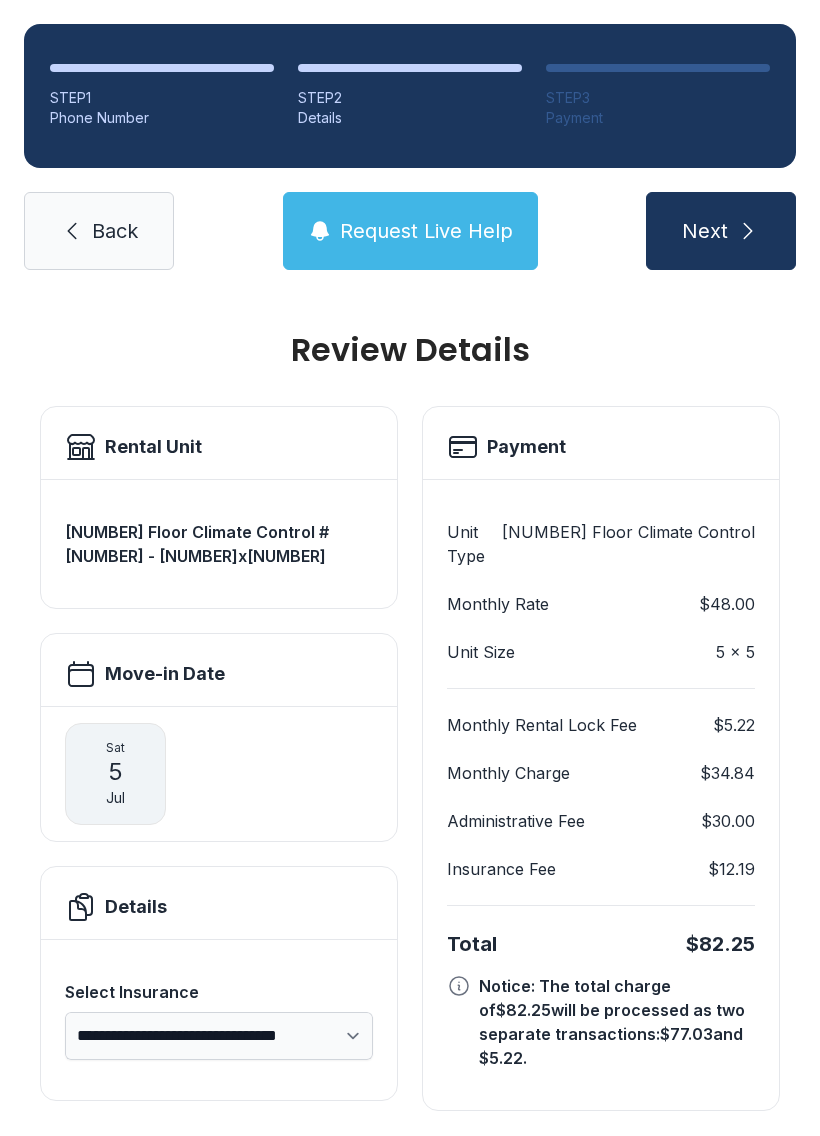 click on "Request Live Help" at bounding box center (426, 231) 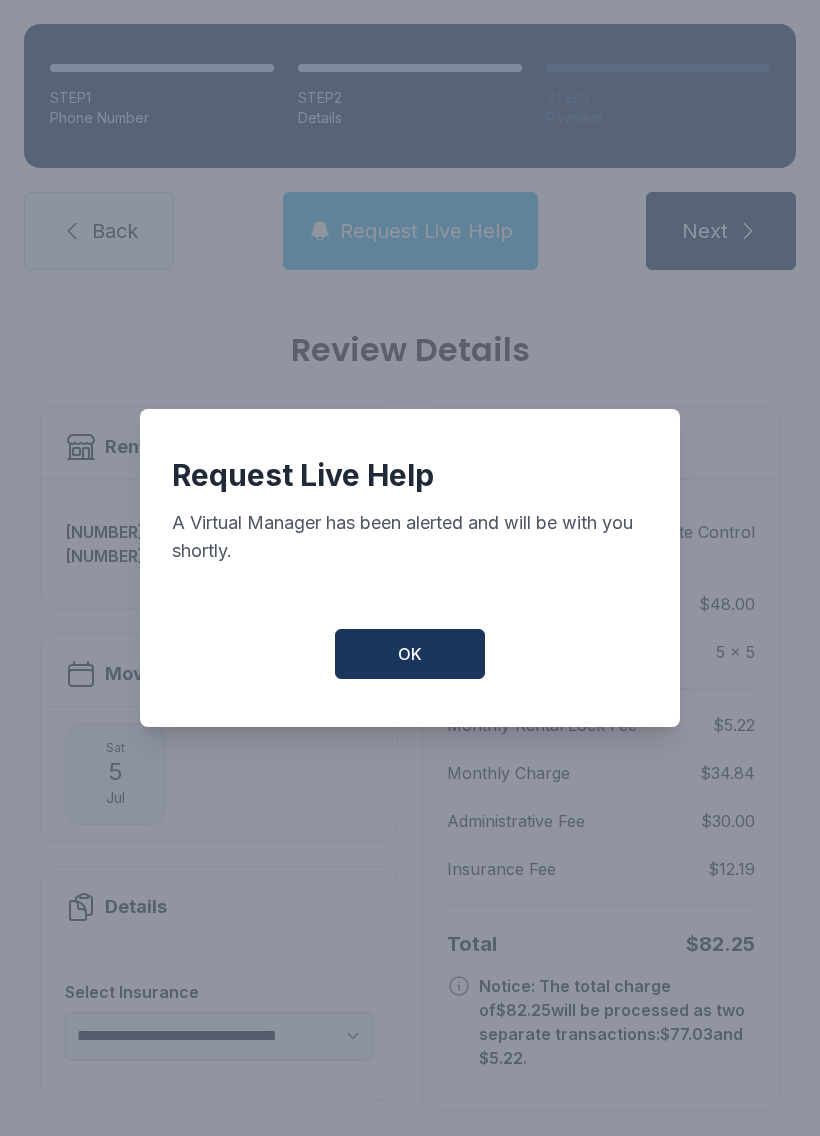click on "OK" at bounding box center [410, 654] 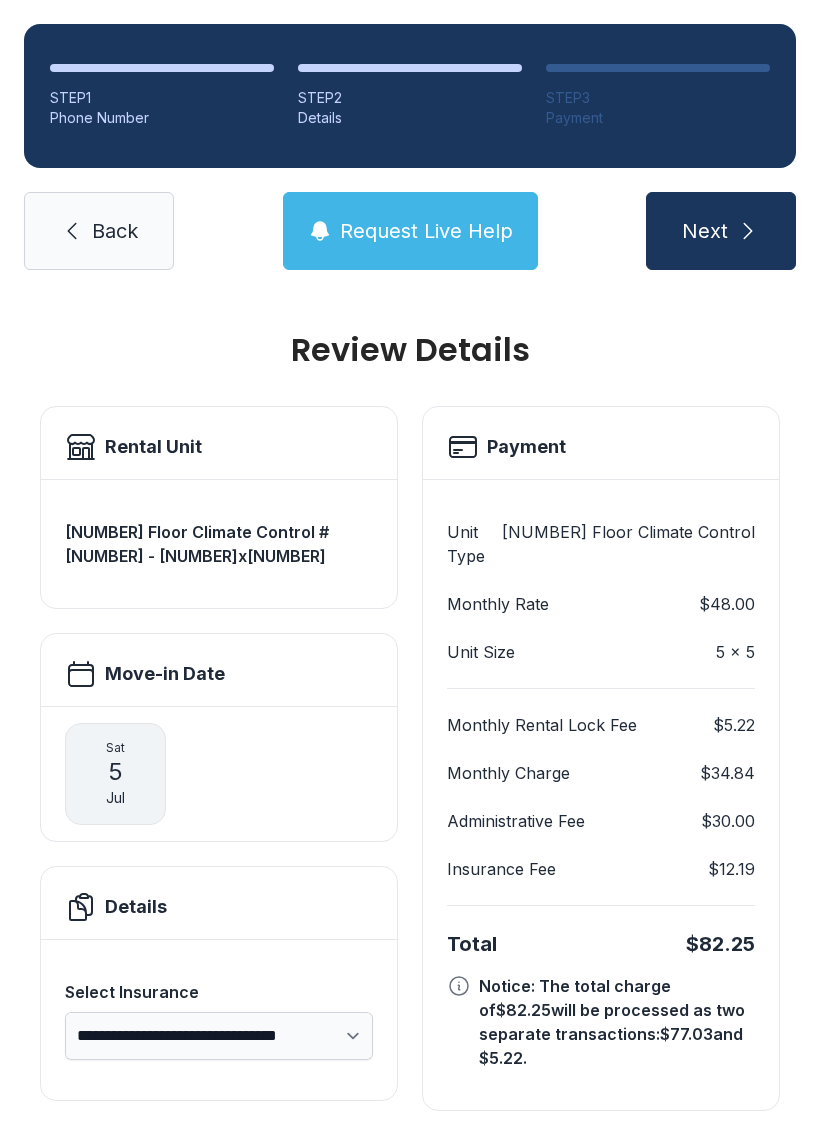 click on "Select Insurance" at bounding box center [219, 992] 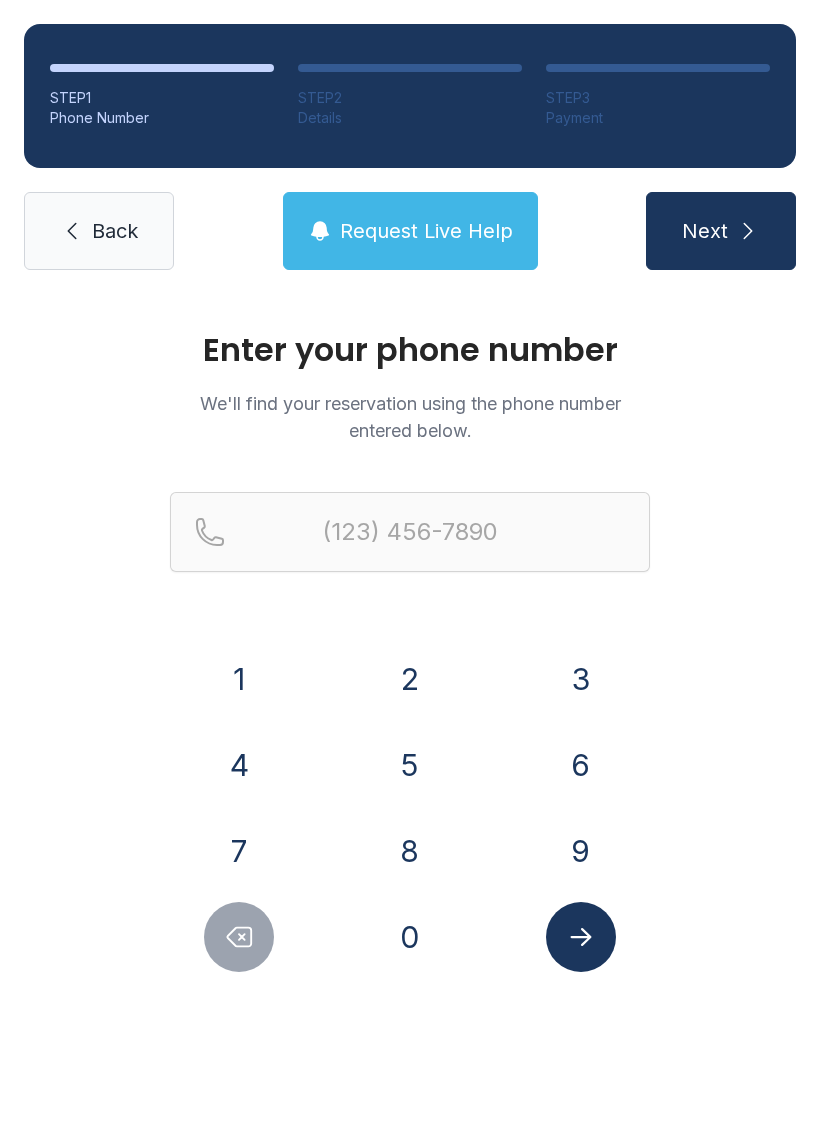 click on "Back" at bounding box center [115, 231] 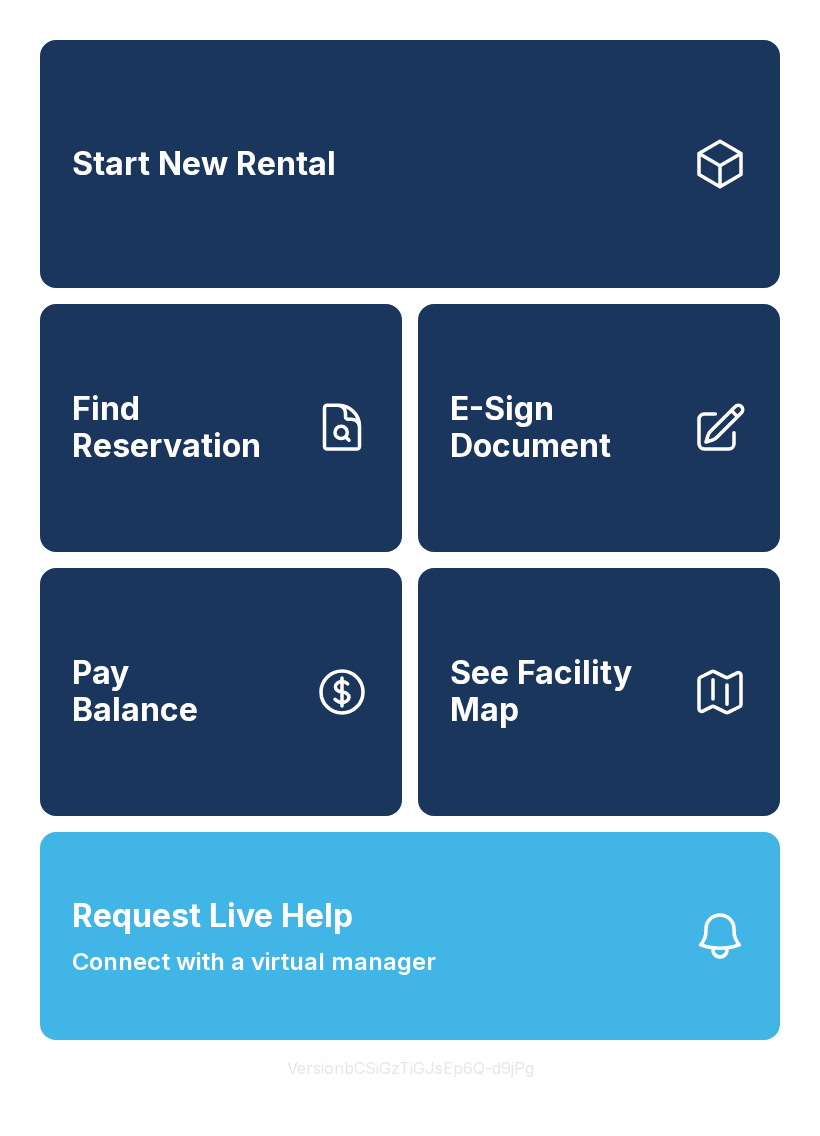 click on "Start New Rental" at bounding box center [410, 164] 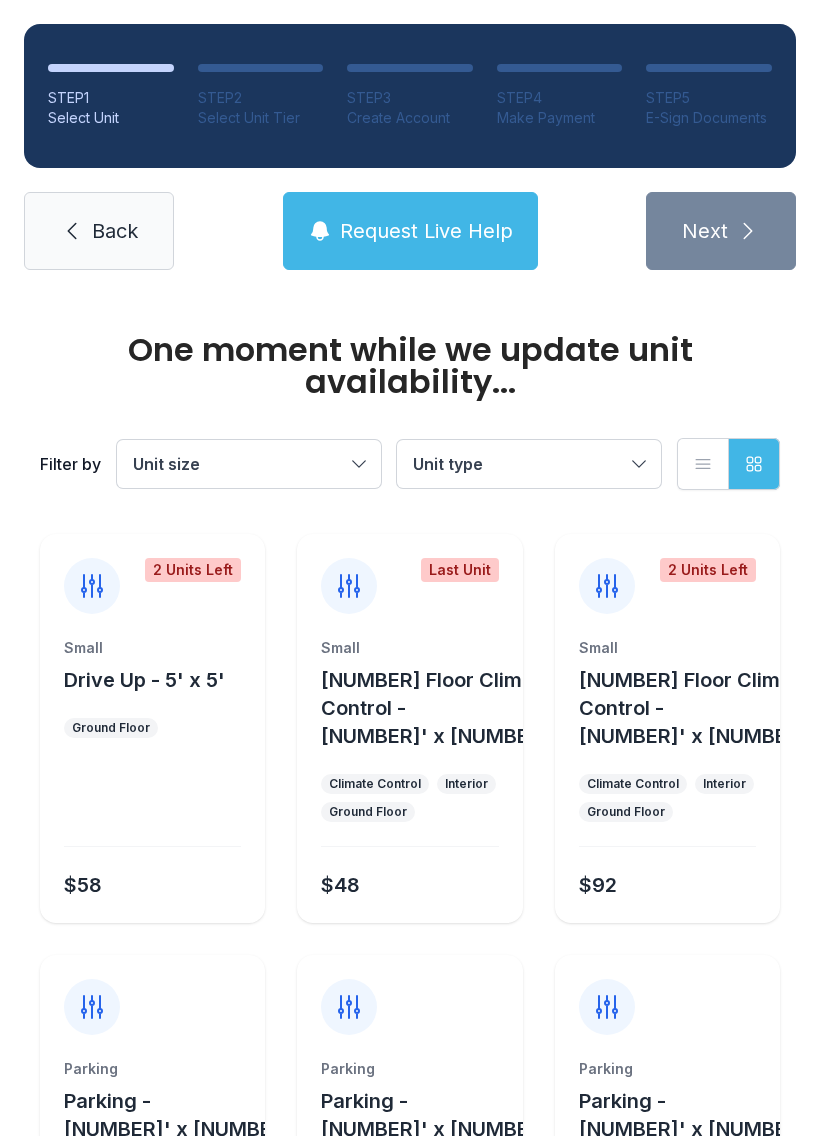 click on "Back" at bounding box center [99, 231] 